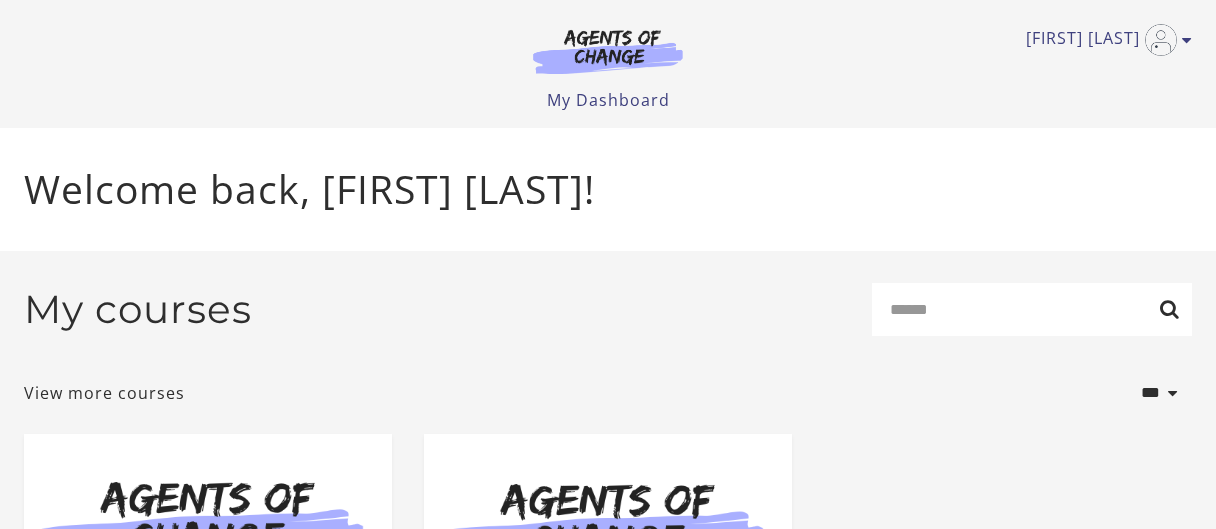 scroll, scrollTop: 0, scrollLeft: 0, axis: both 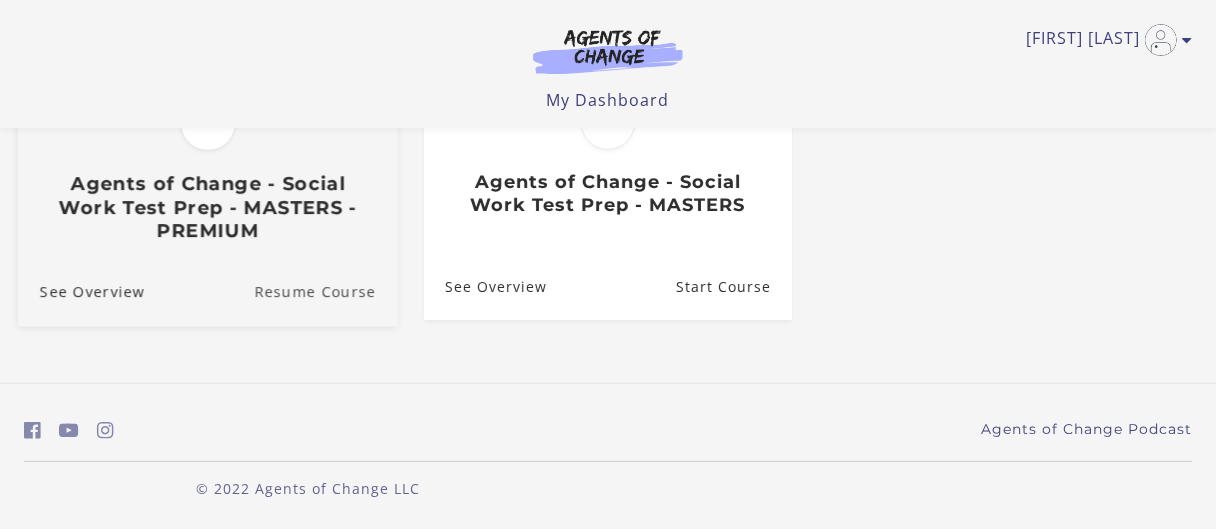 click on "Resume Course" at bounding box center [326, 291] 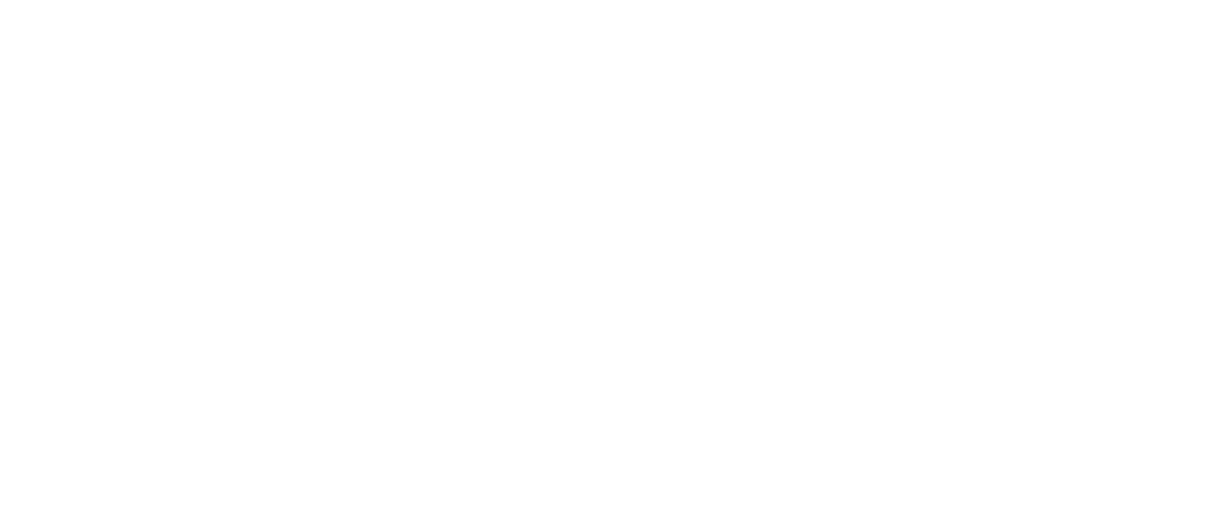 scroll, scrollTop: 0, scrollLeft: 0, axis: both 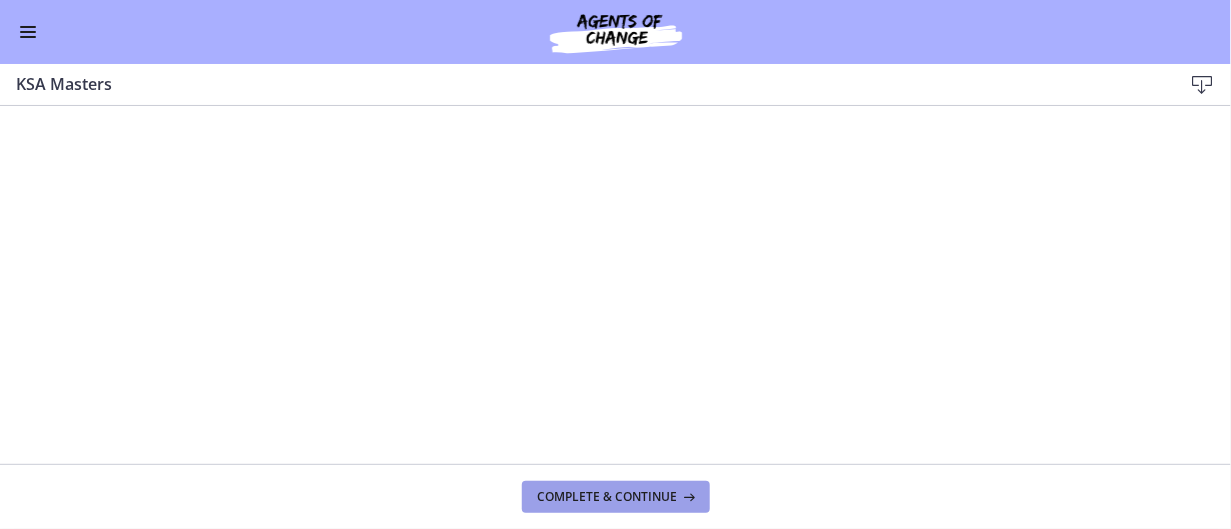 click on "Complete & continue" at bounding box center [608, 497] 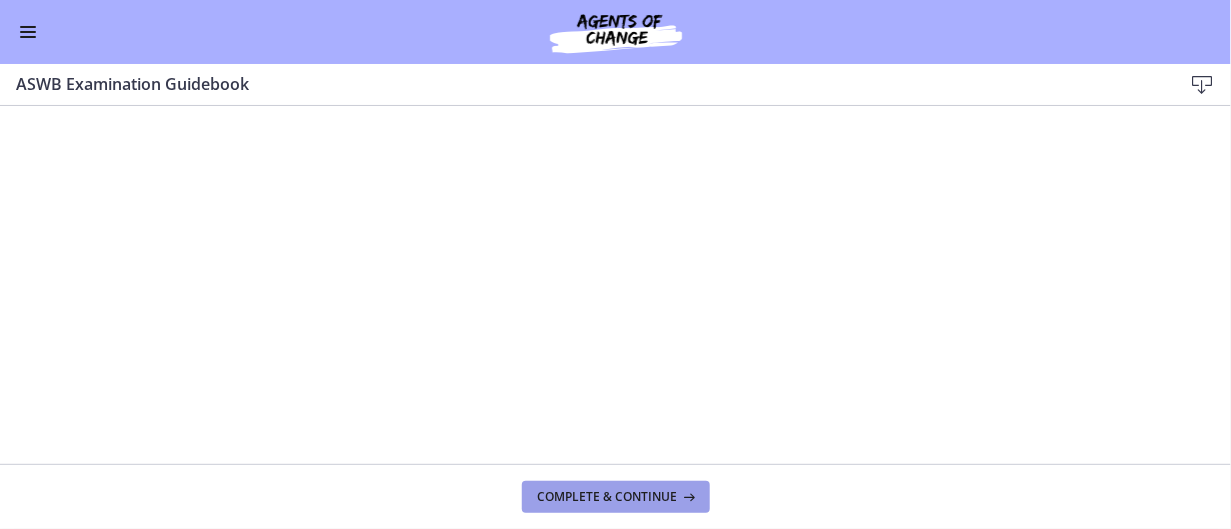 click at bounding box center (688, 497) 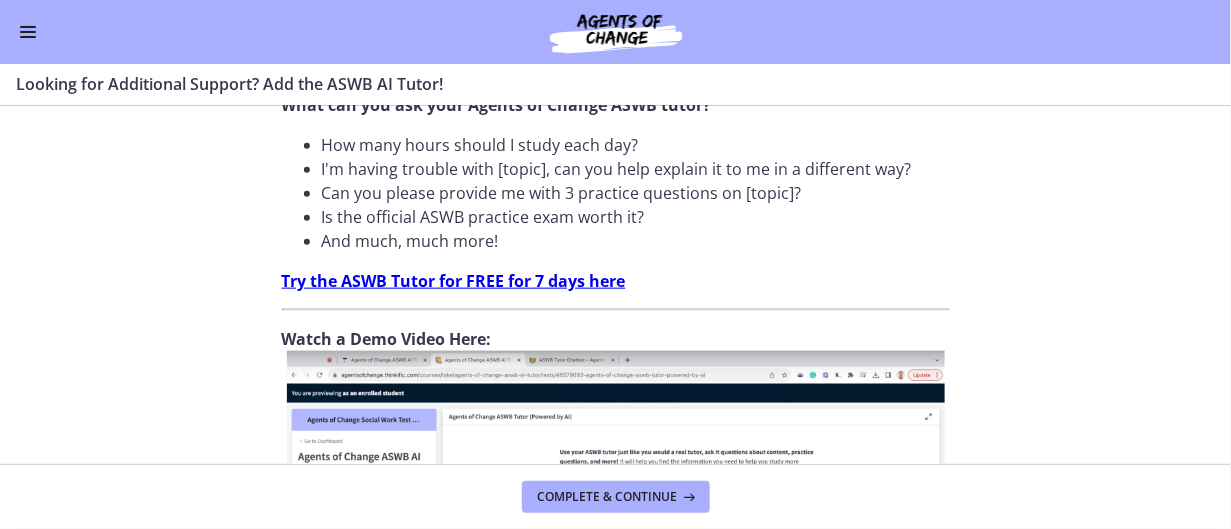 scroll, scrollTop: 800, scrollLeft: 0, axis: vertical 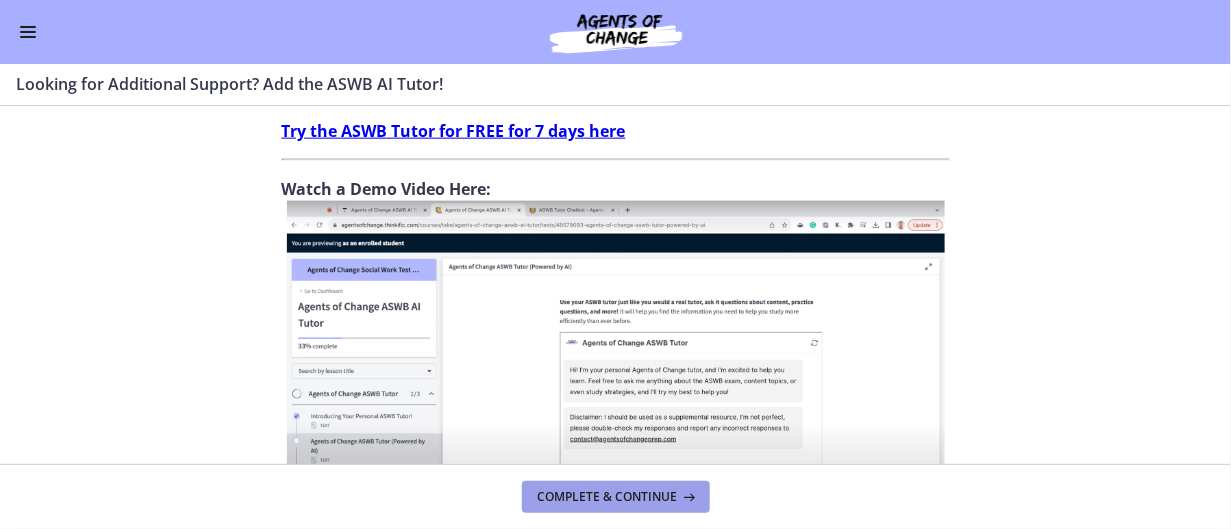 click at bounding box center (688, 497) 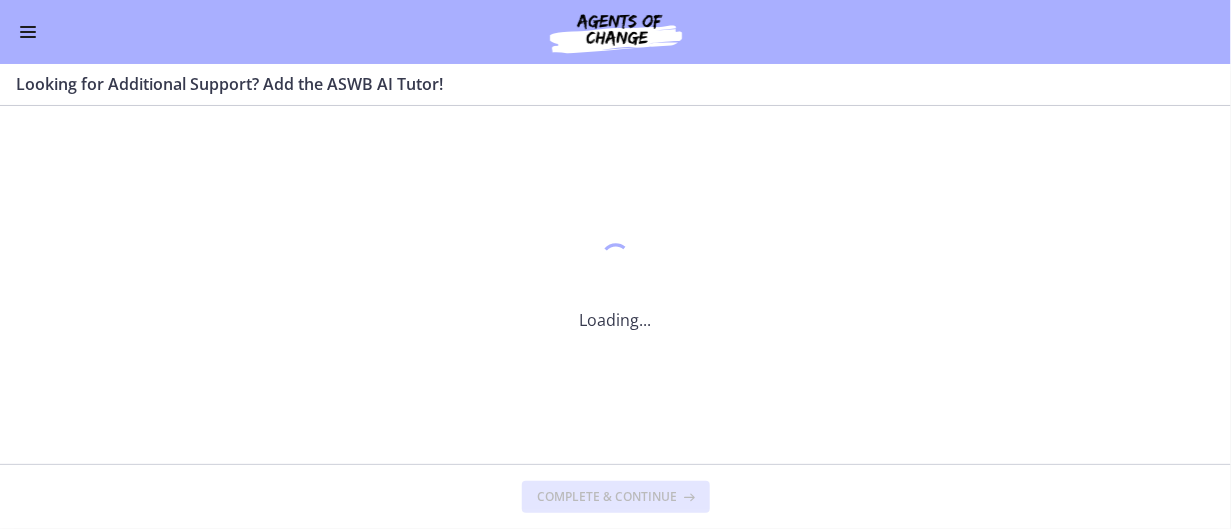 scroll, scrollTop: 0, scrollLeft: 0, axis: both 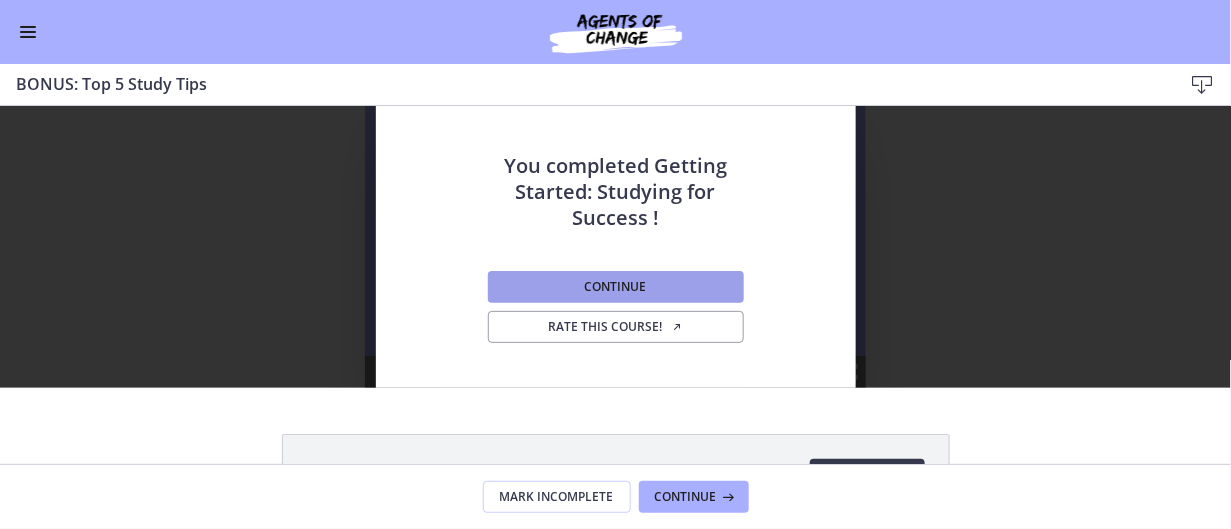 click on "Continue" at bounding box center (616, 287) 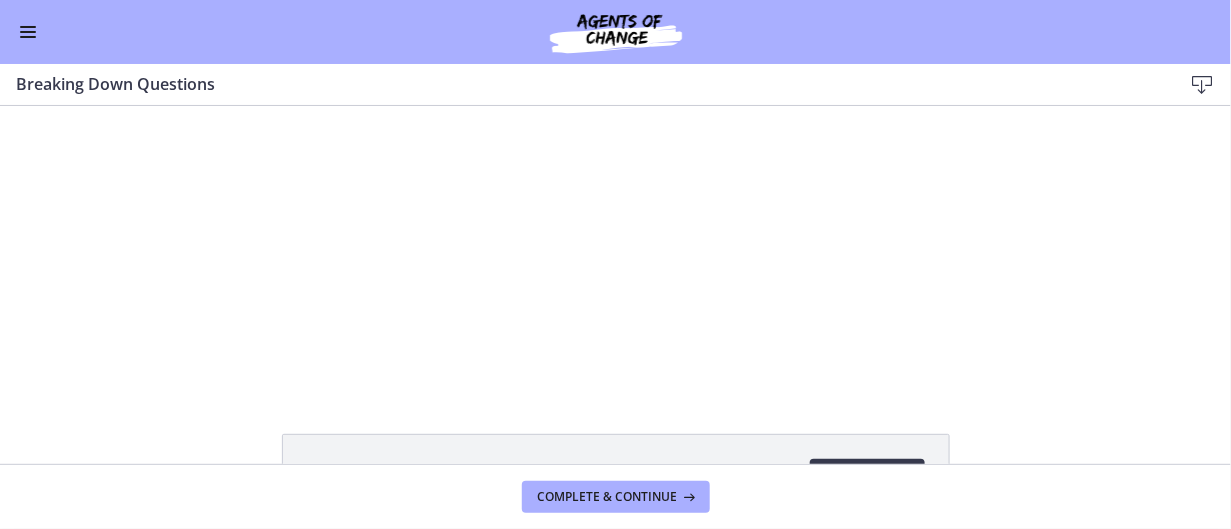 scroll, scrollTop: 0, scrollLeft: 0, axis: both 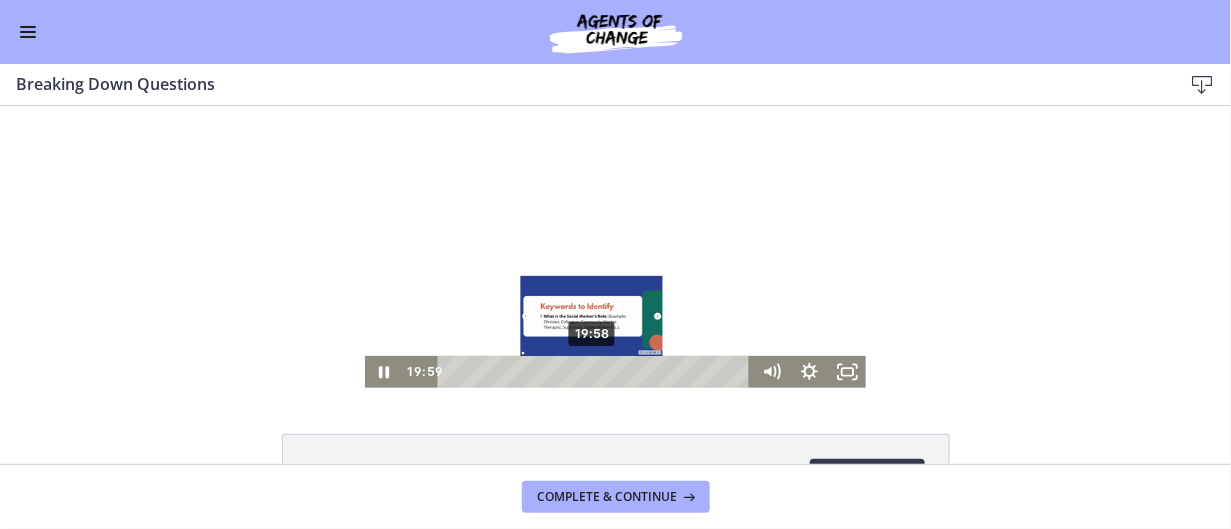 click at bounding box center [592, 371] 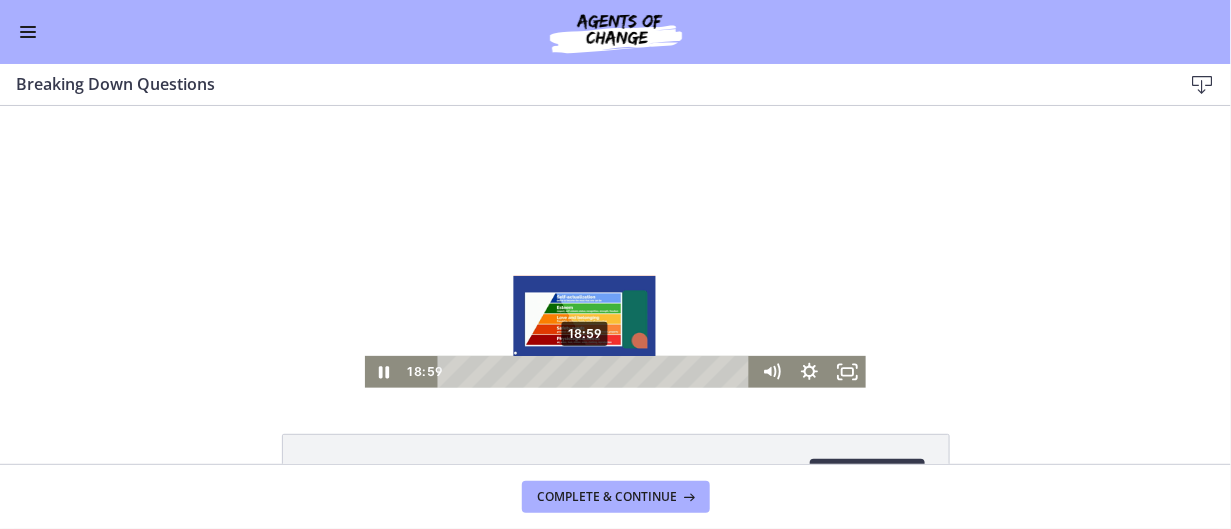 click at bounding box center [585, 371] 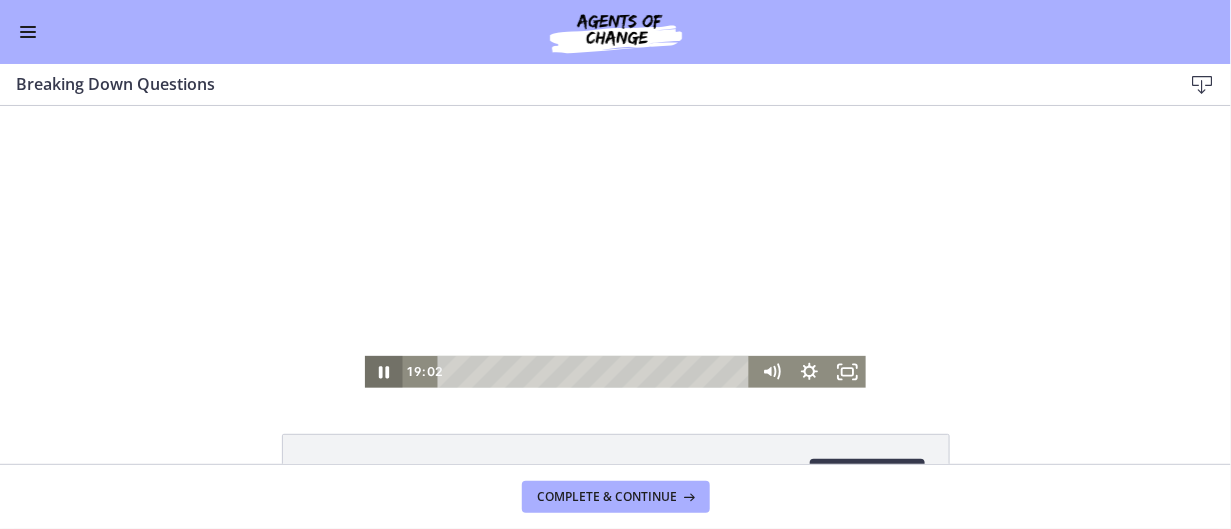 click 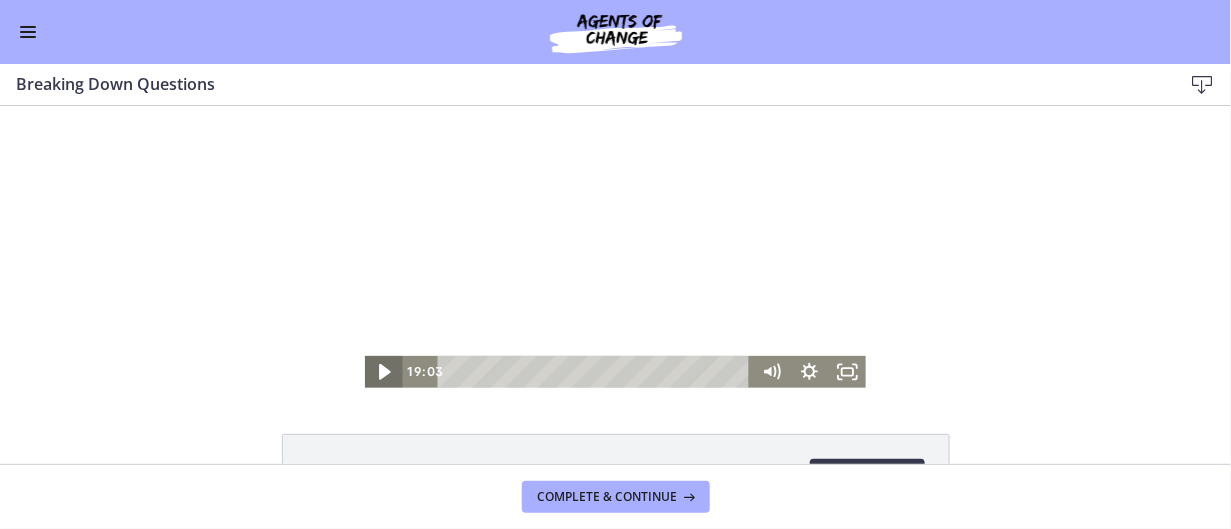 click 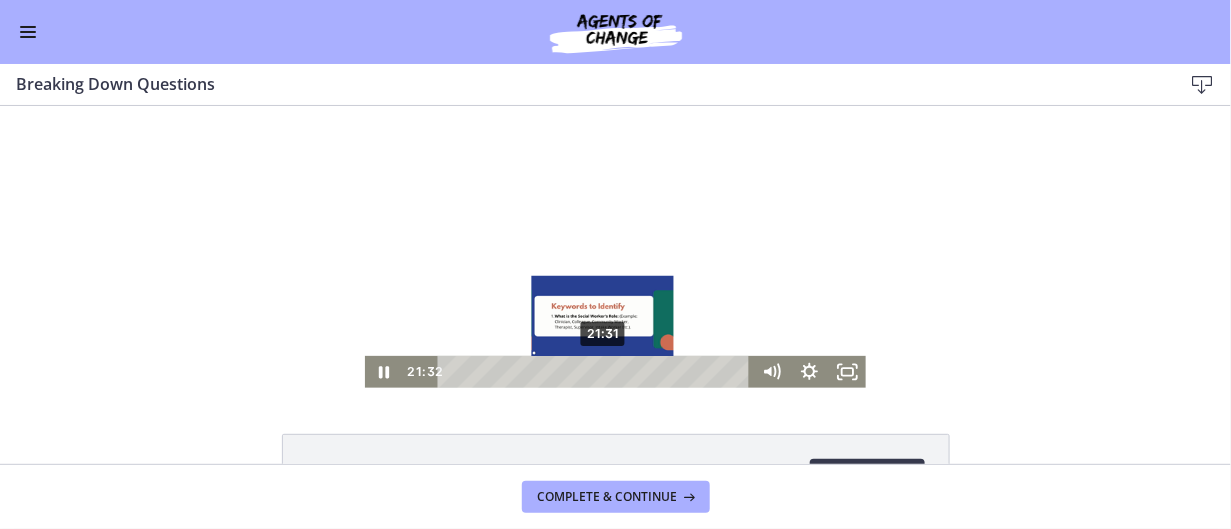 click at bounding box center (602, 371) 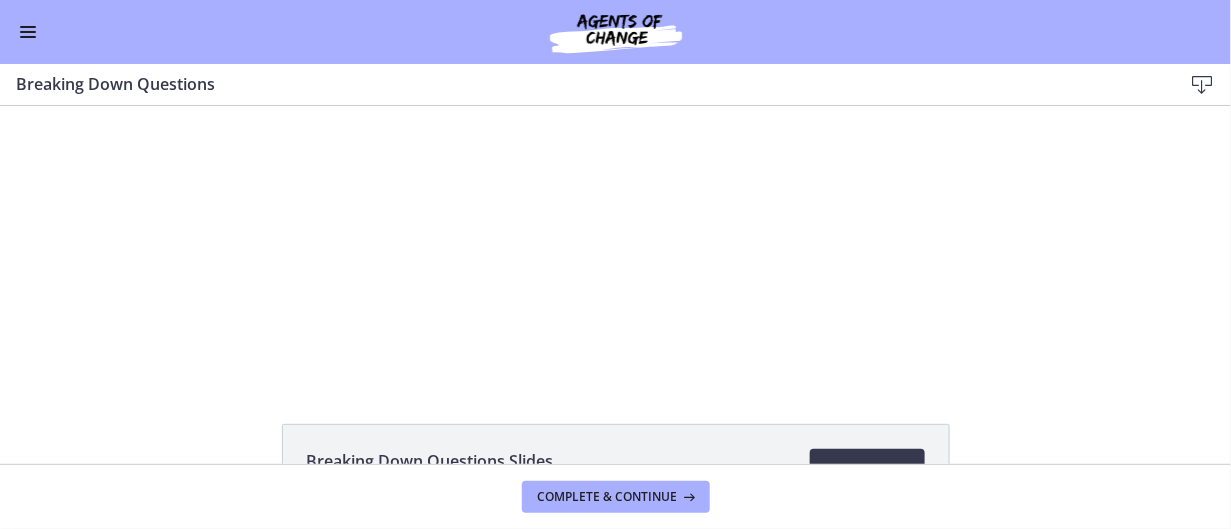 scroll, scrollTop: 0, scrollLeft: 0, axis: both 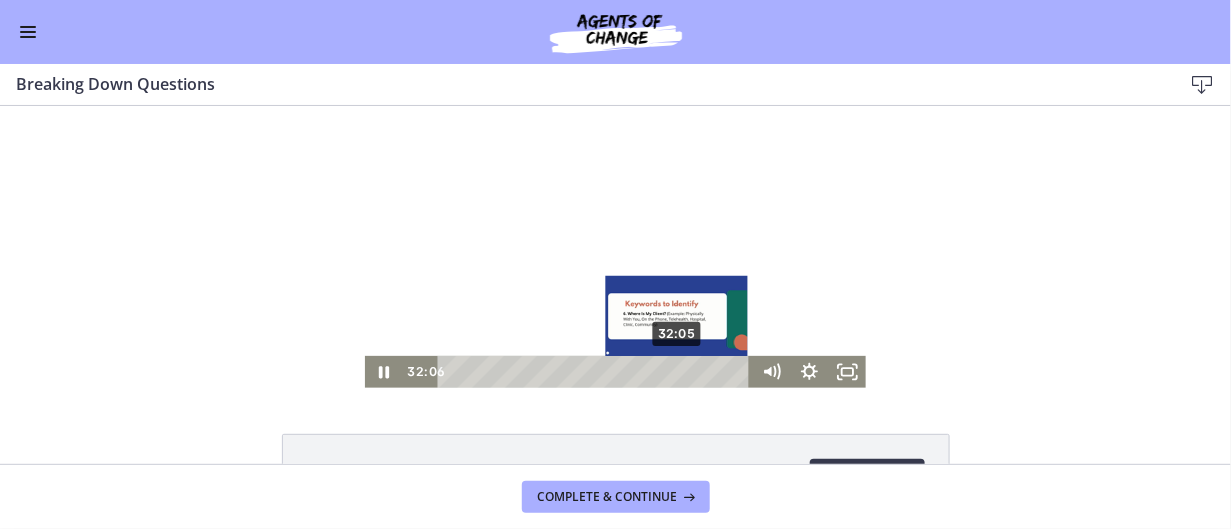 click at bounding box center [676, 371] 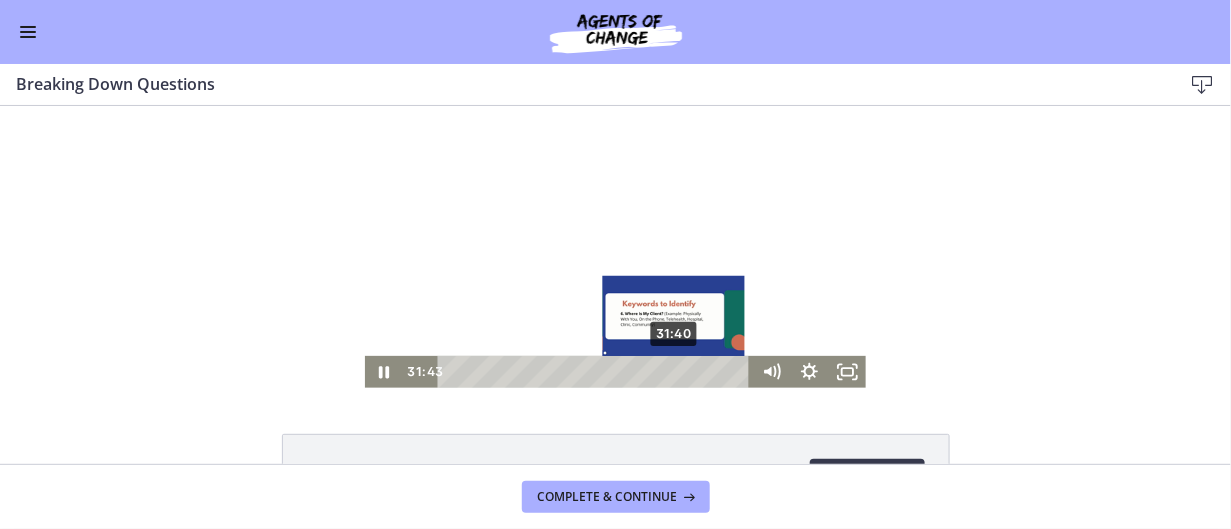 click at bounding box center (674, 371) 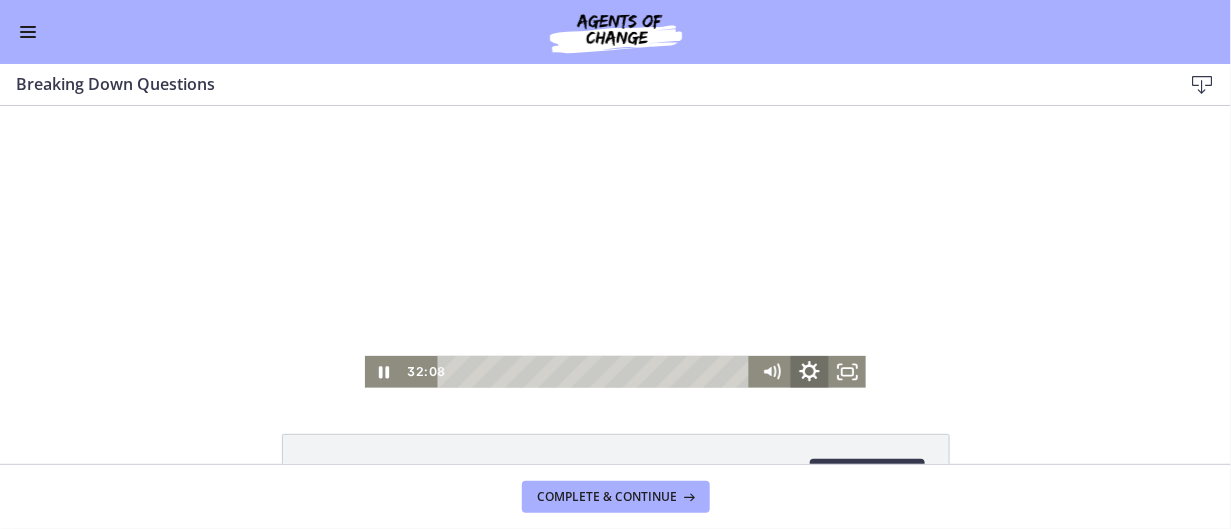 click 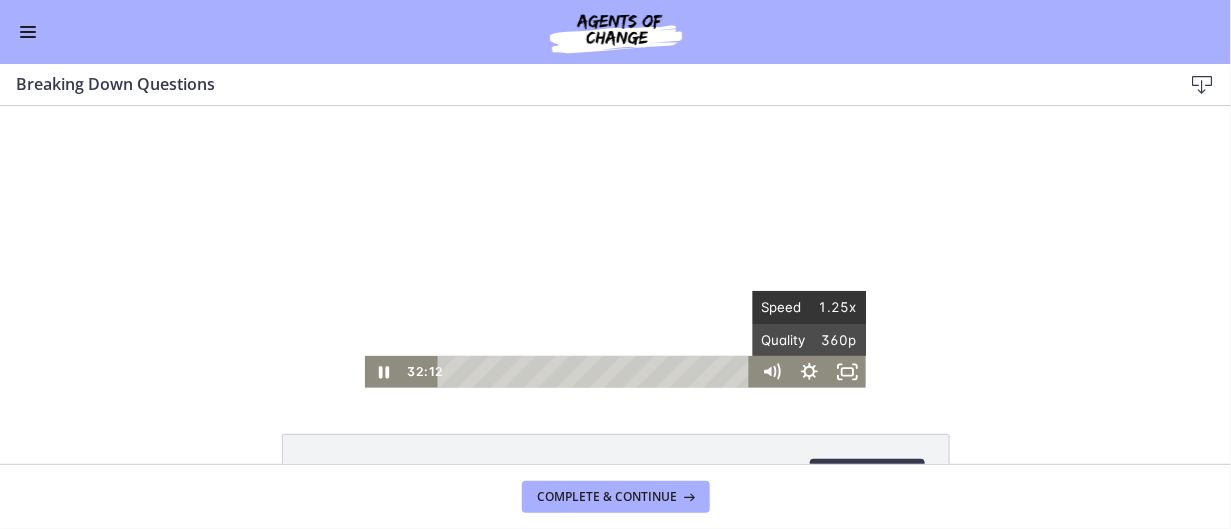 click on "Speed" at bounding box center (786, 306) 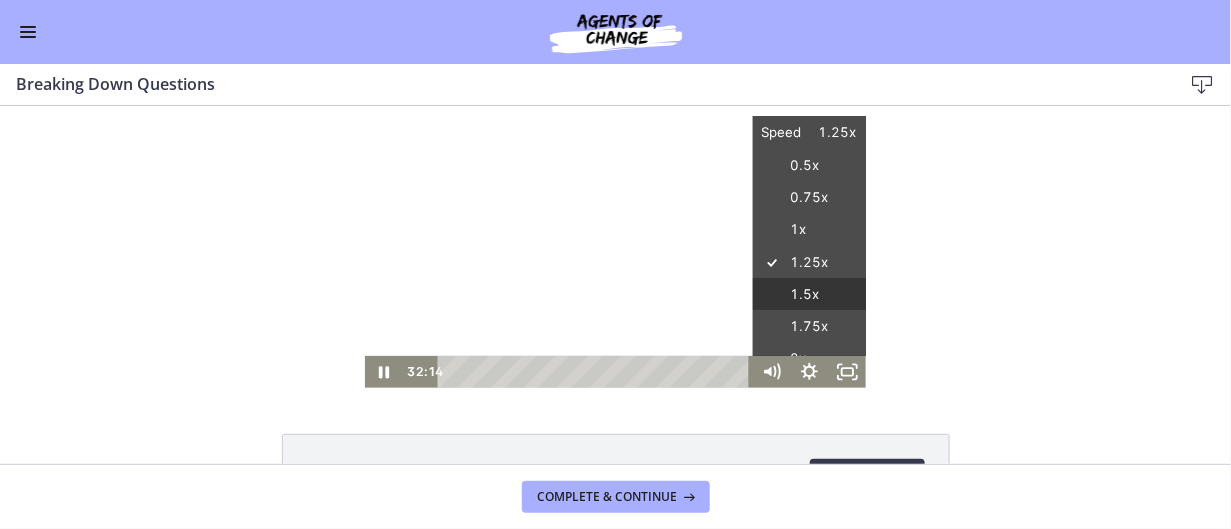 click on "1.5x" at bounding box center [809, 294] 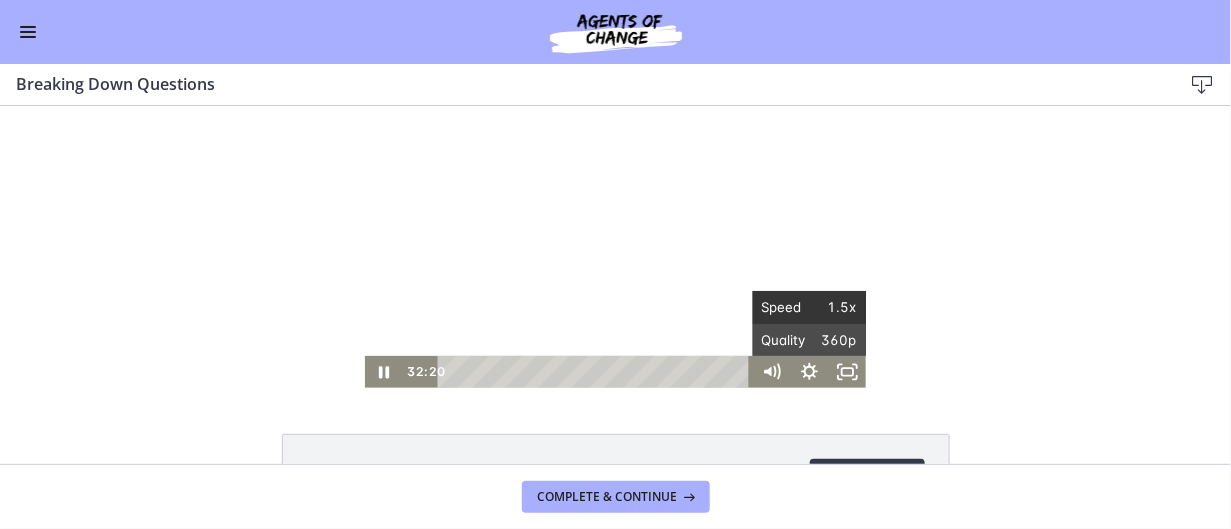click on "Speed" at bounding box center (786, 306) 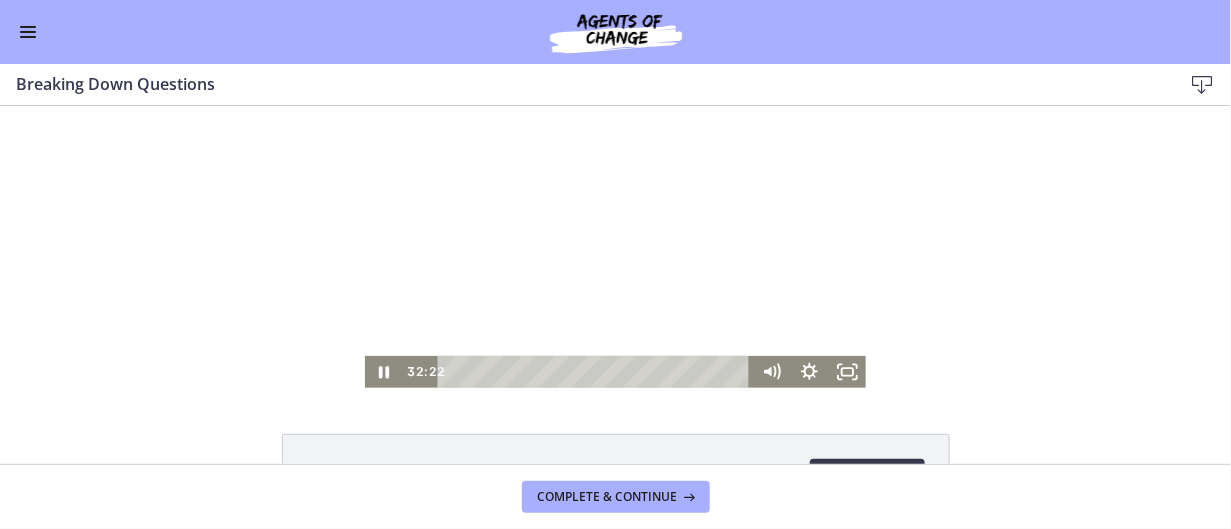 click at bounding box center [615, 246] 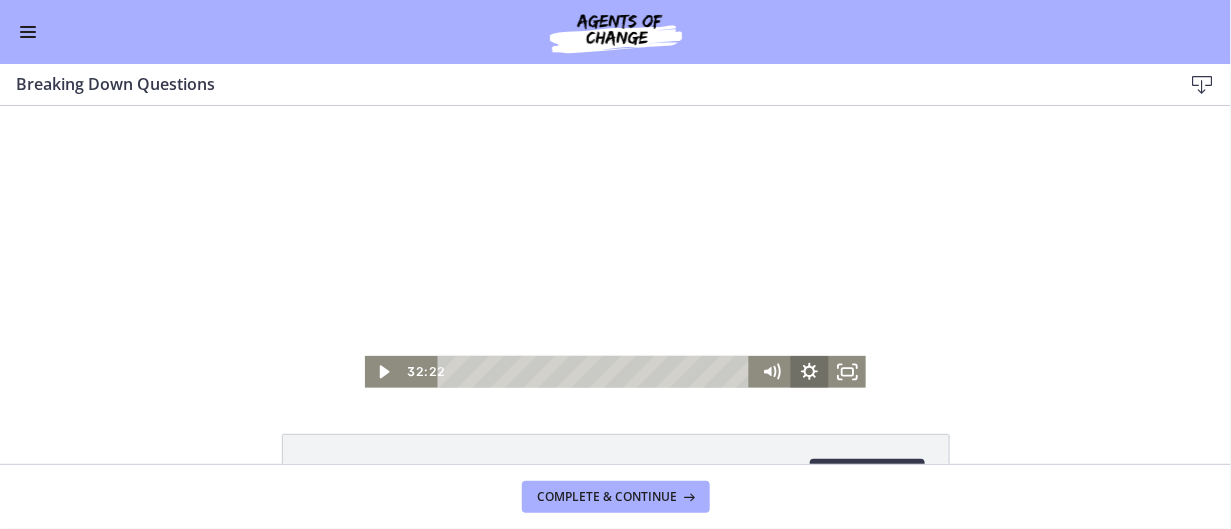 click 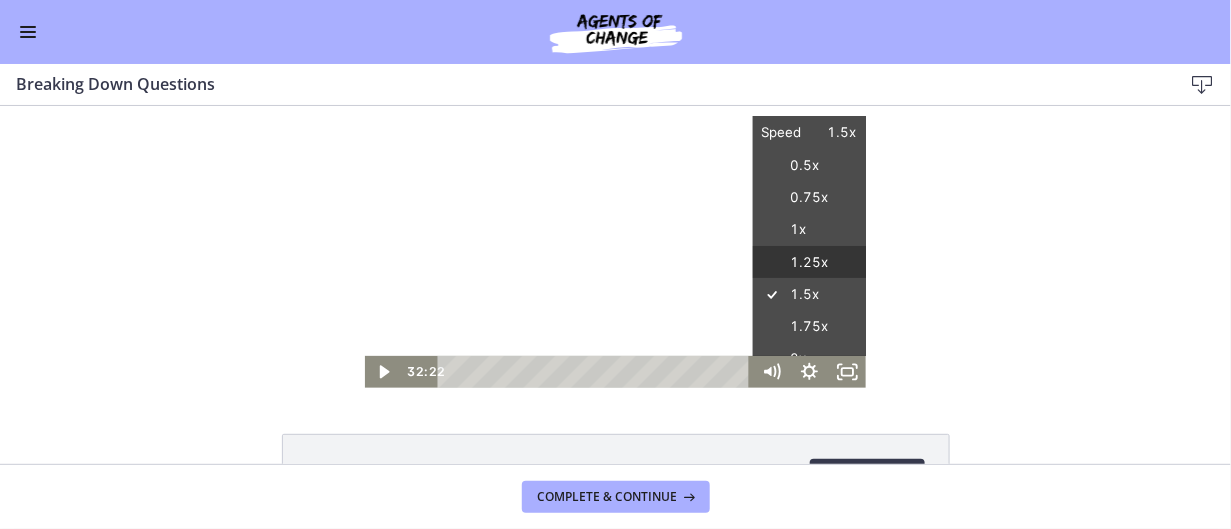 click on "1.25x" at bounding box center [809, 262] 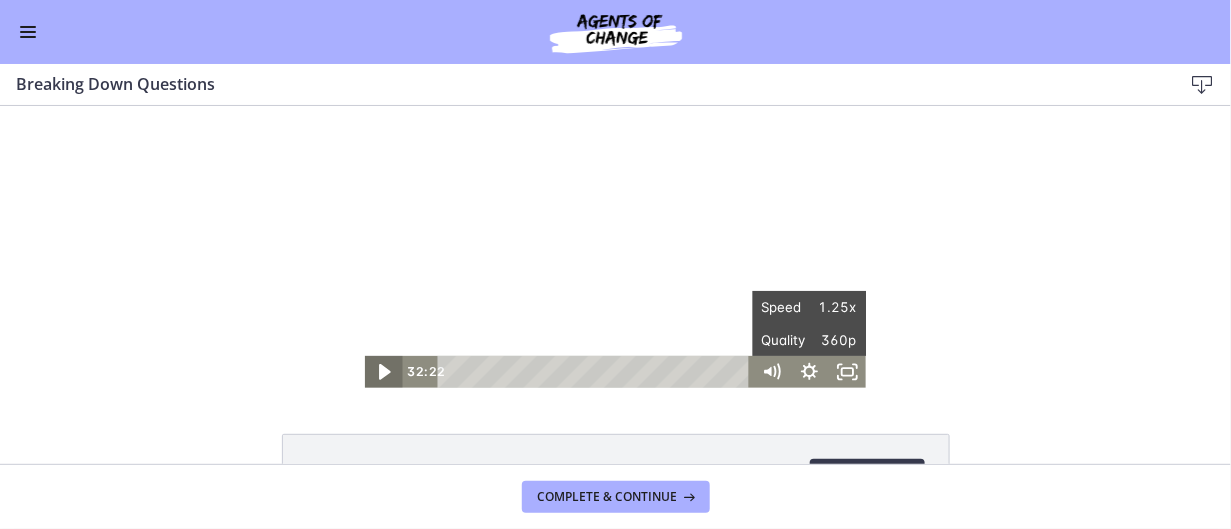 click 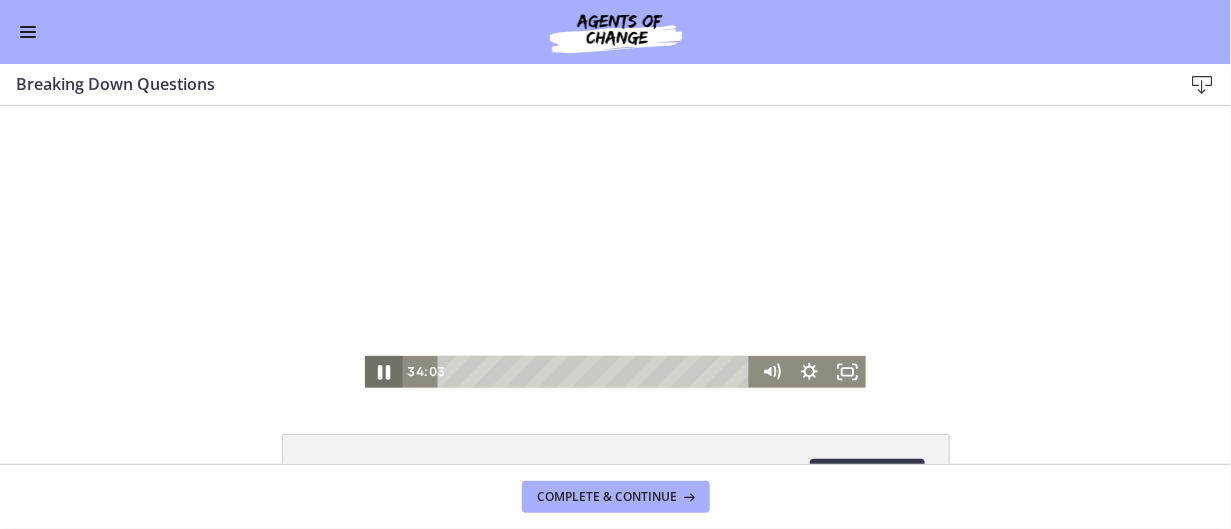 click 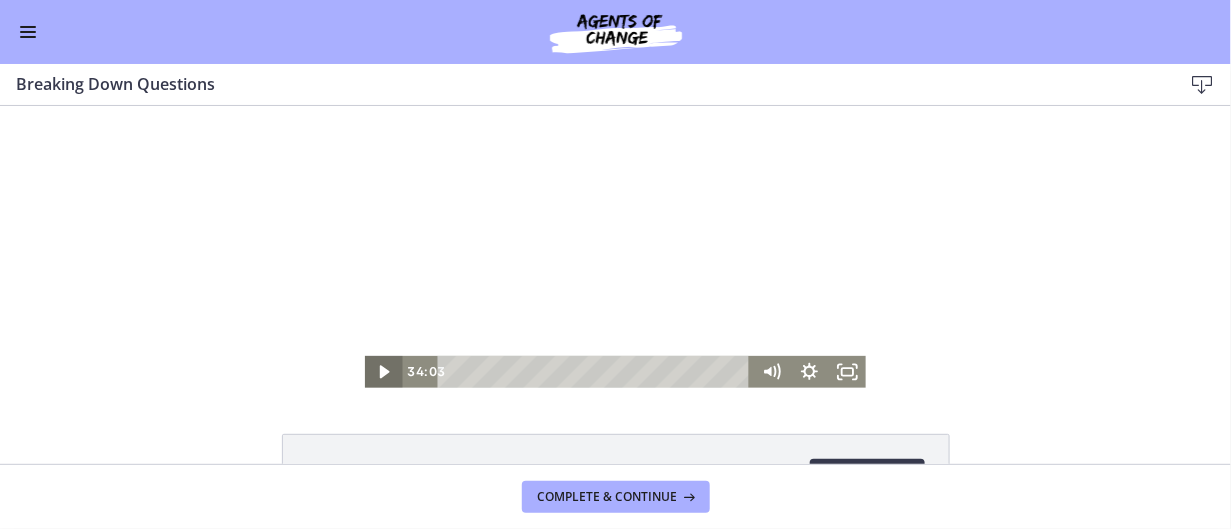 click 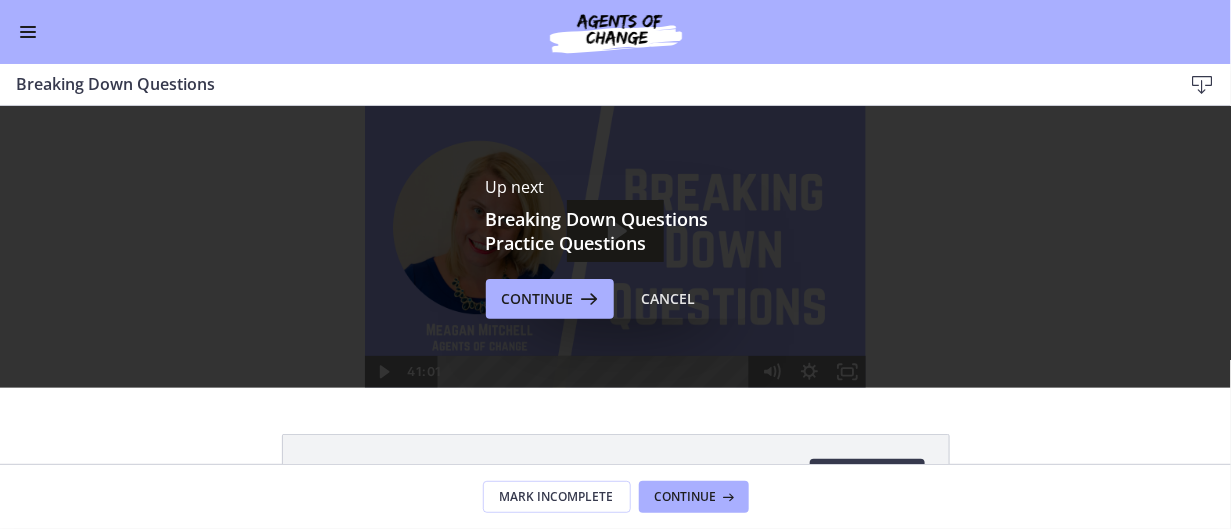 scroll, scrollTop: 0, scrollLeft: 0, axis: both 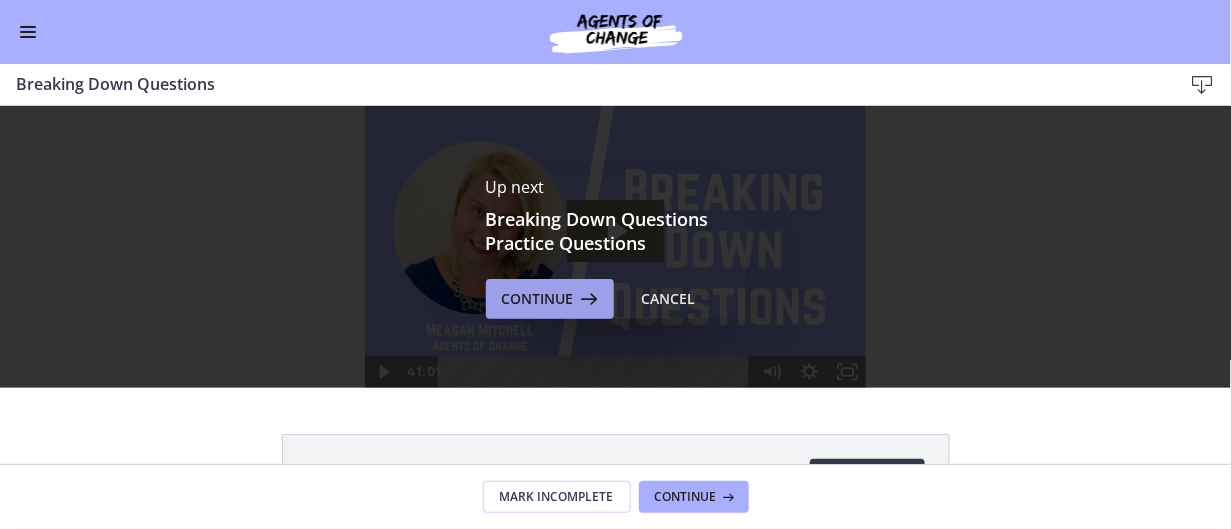 click on "Continue" at bounding box center (538, 299) 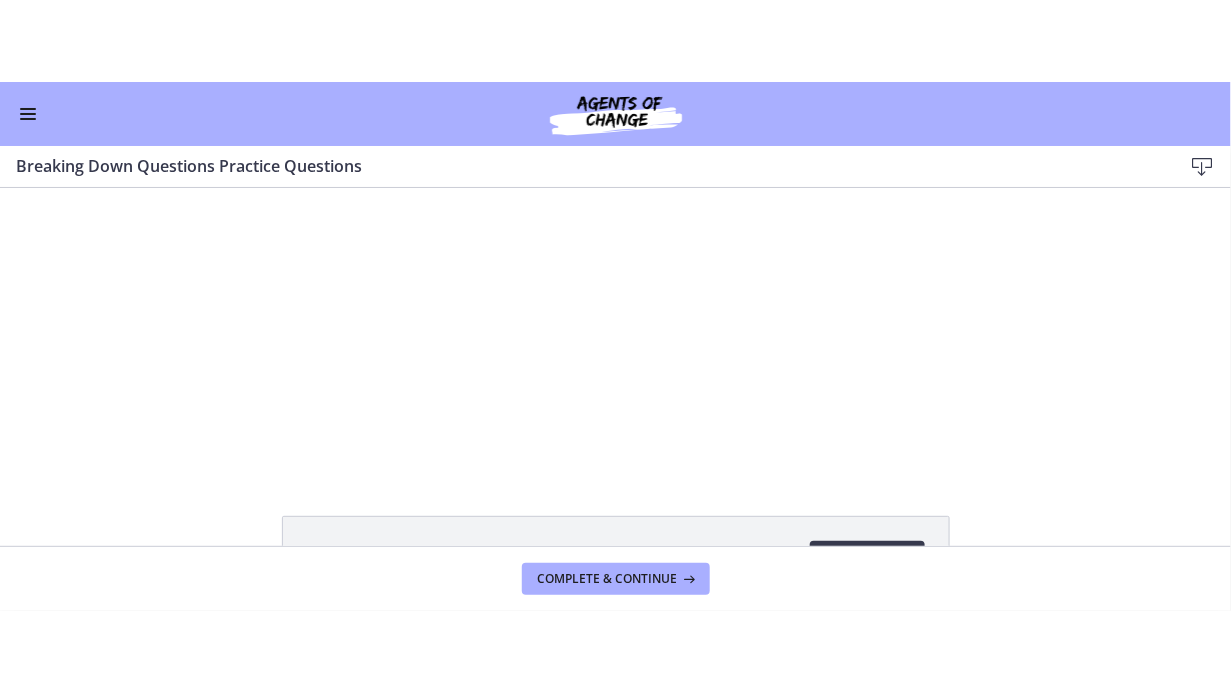 scroll, scrollTop: 0, scrollLeft: 0, axis: both 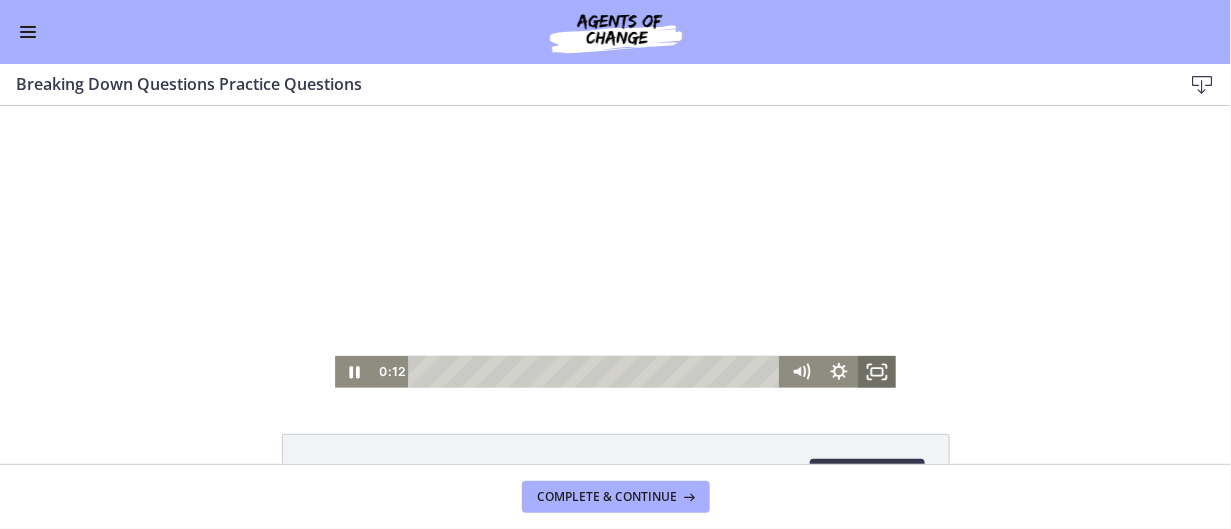 click 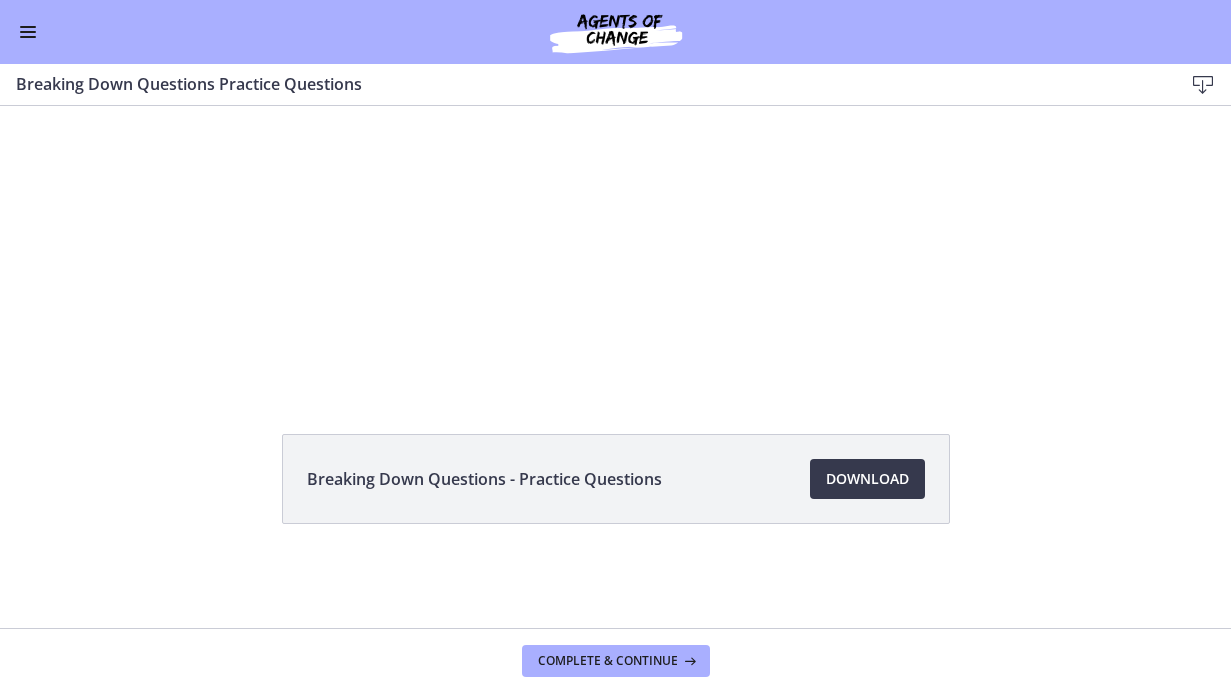scroll, scrollTop: 0, scrollLeft: 0, axis: both 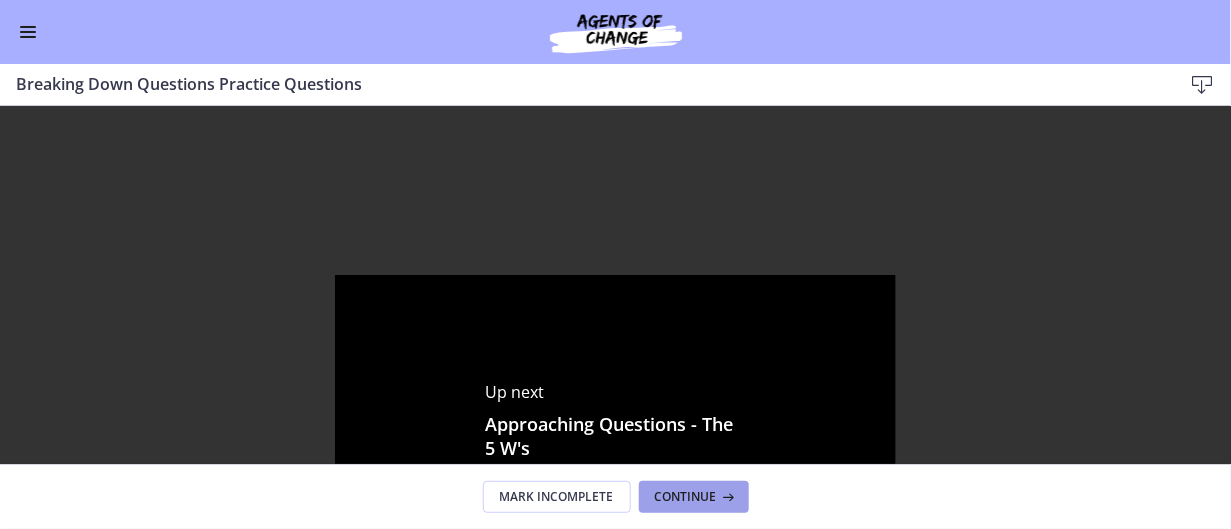 click on "Continue" at bounding box center (686, 497) 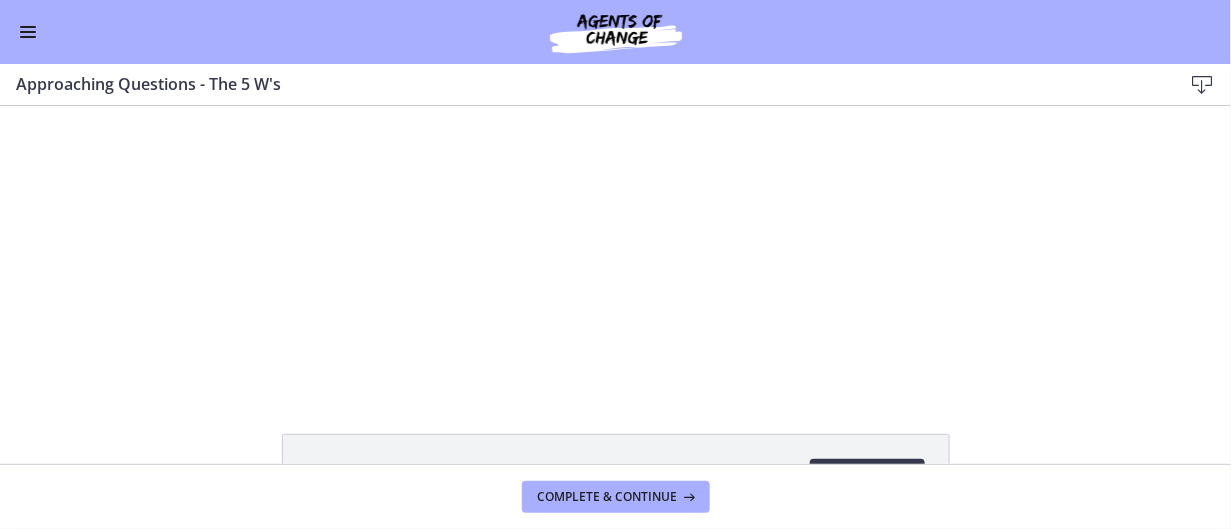 scroll, scrollTop: 0, scrollLeft: 0, axis: both 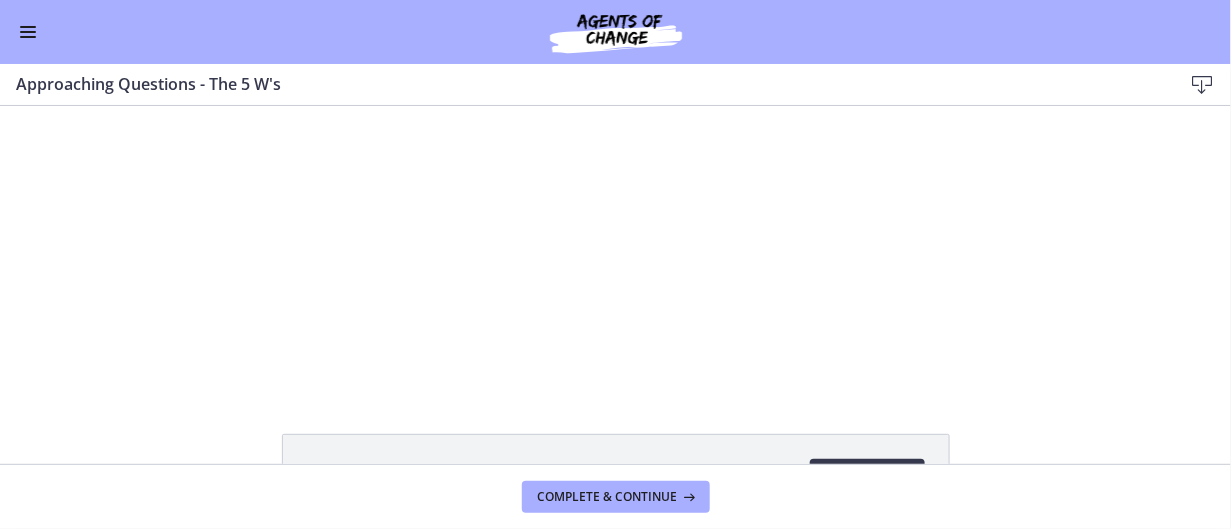 click at bounding box center [28, 27] 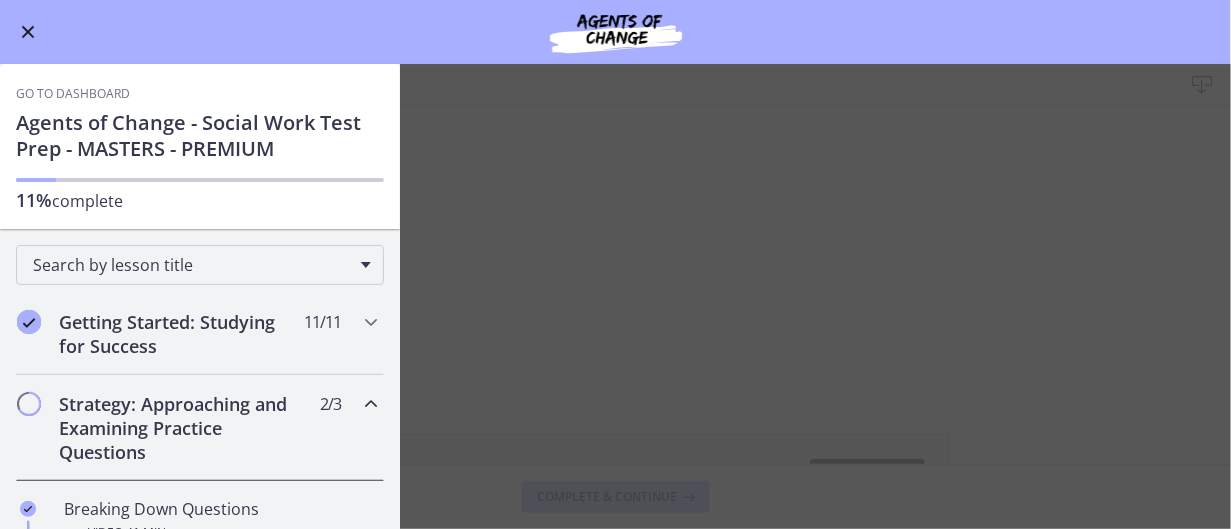 scroll, scrollTop: 0, scrollLeft: 0, axis: both 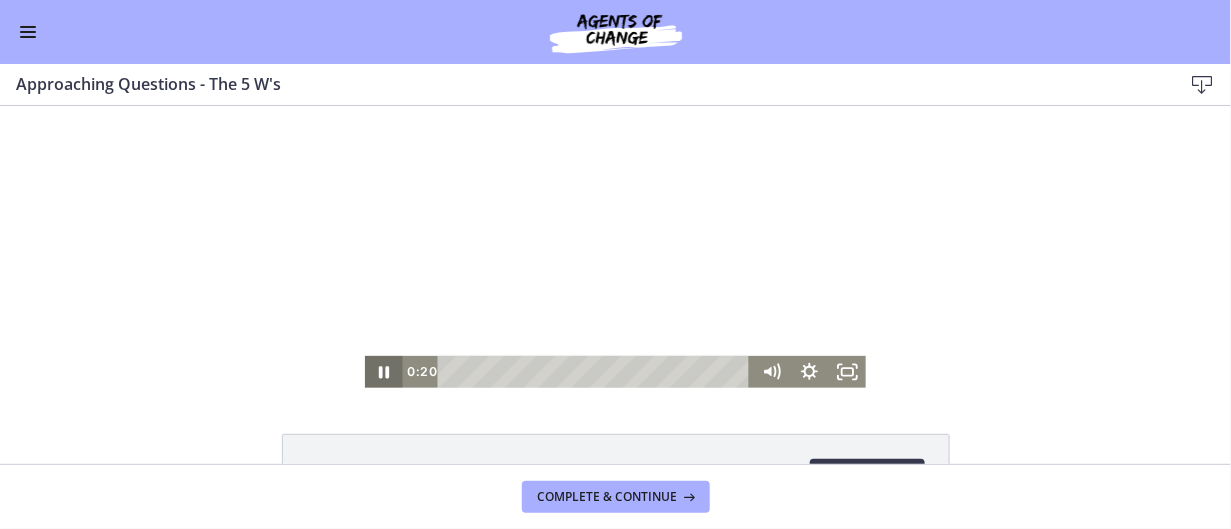 click 